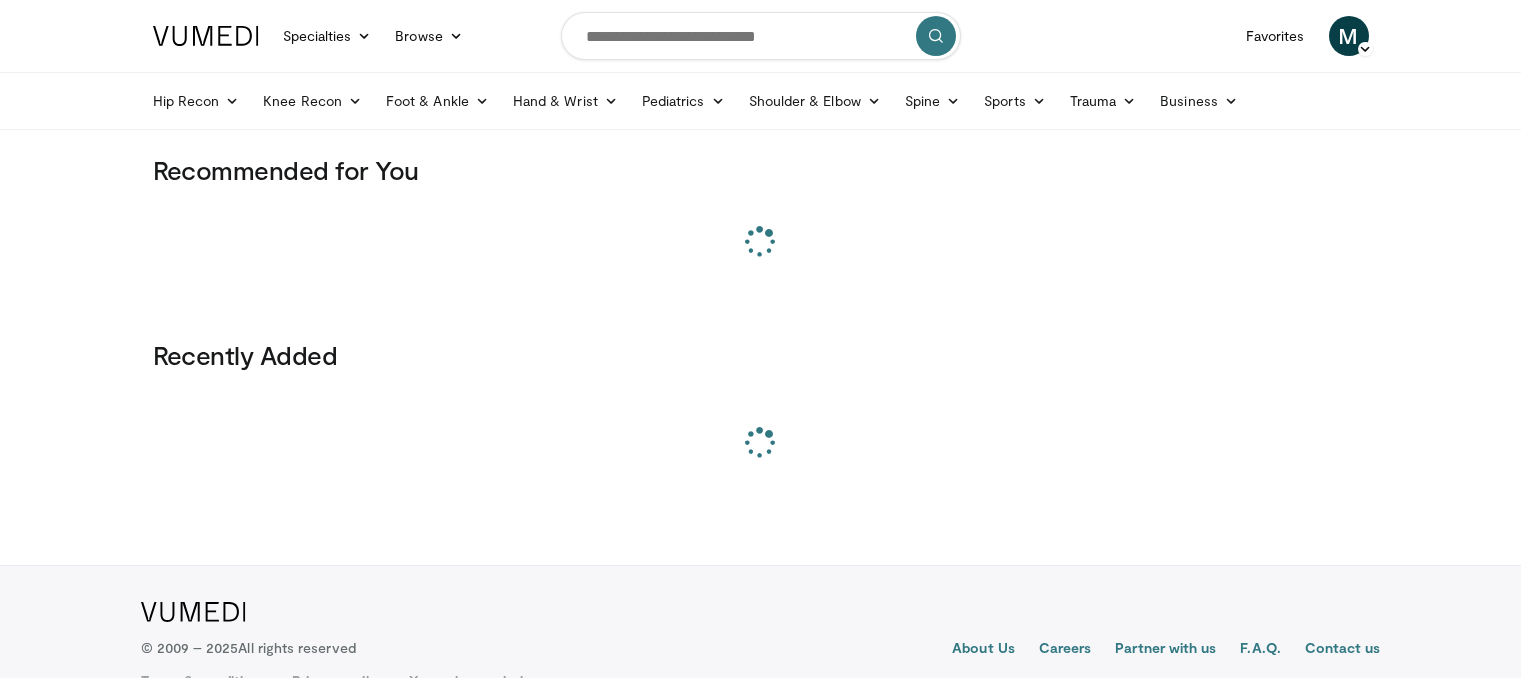 scroll, scrollTop: 0, scrollLeft: 0, axis: both 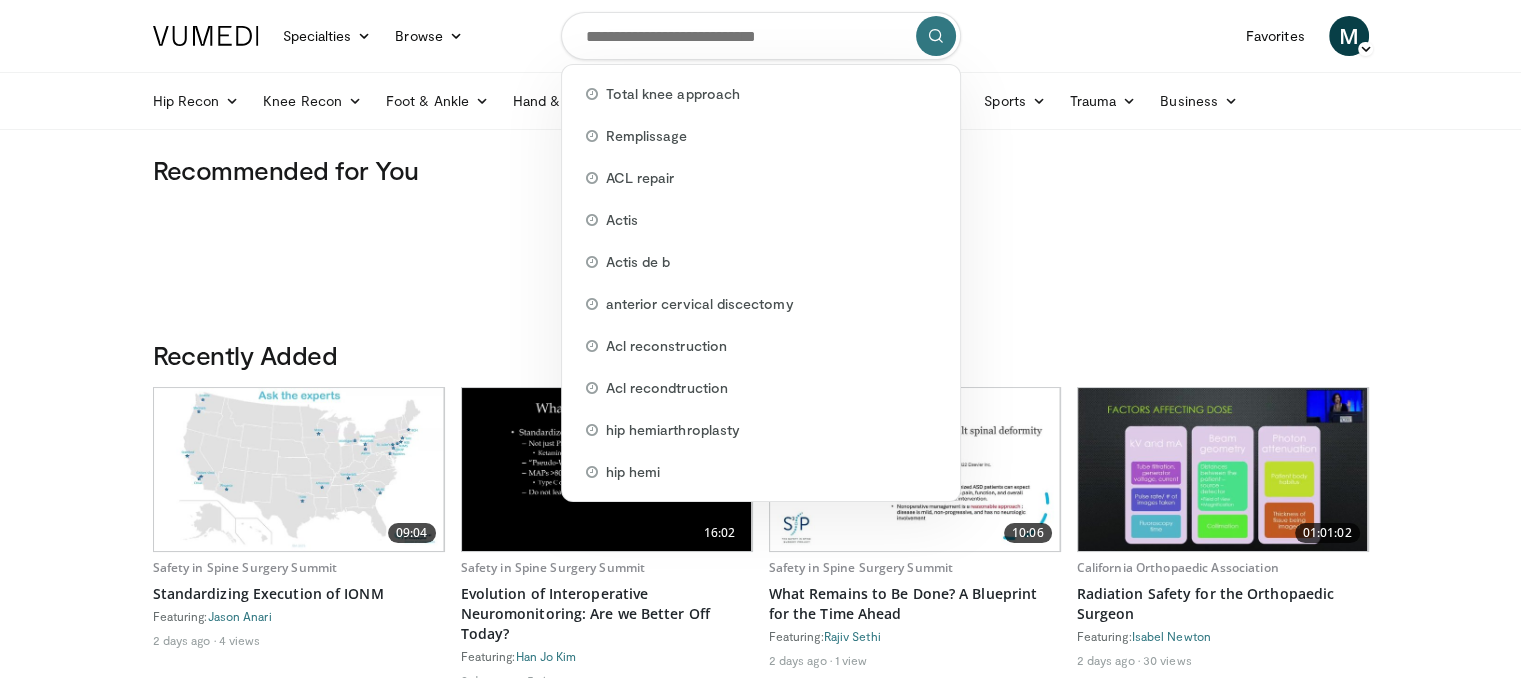 click at bounding box center (761, 36) 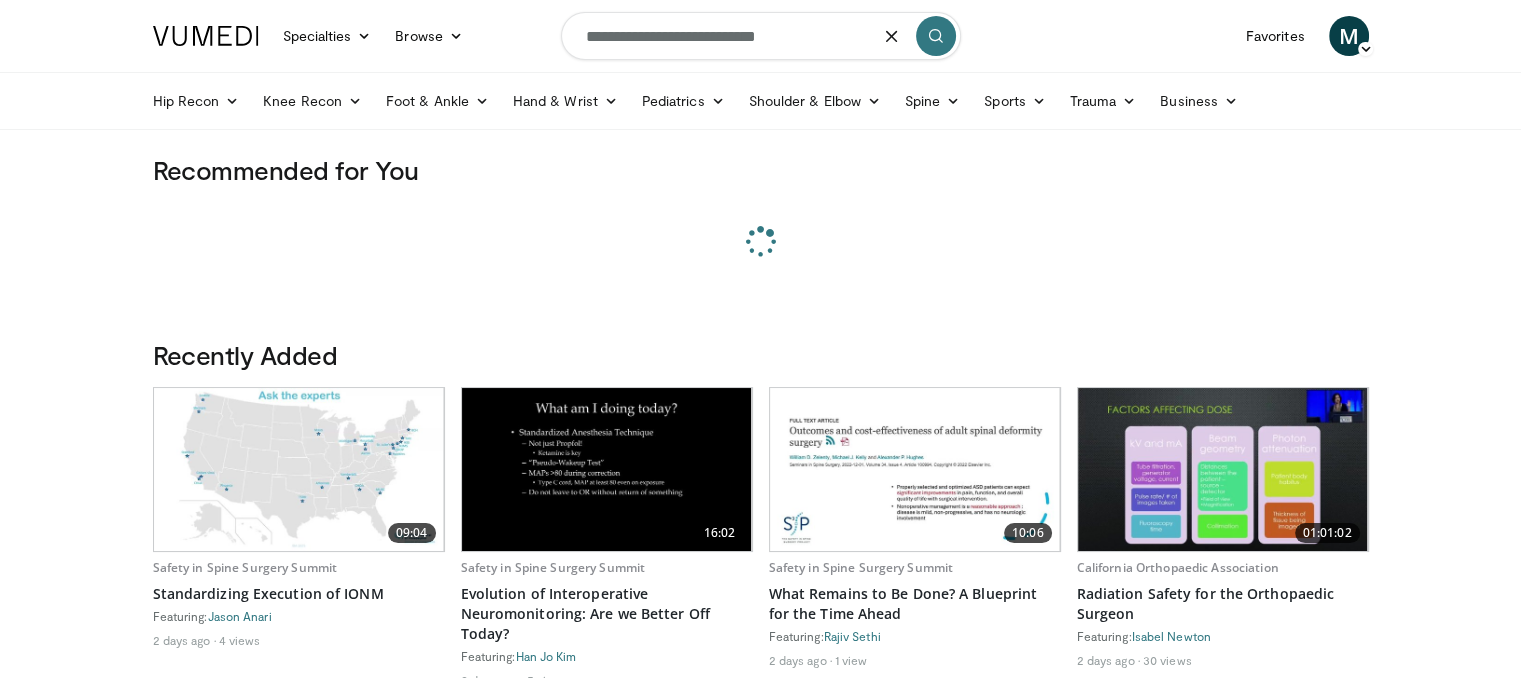 type on "**********" 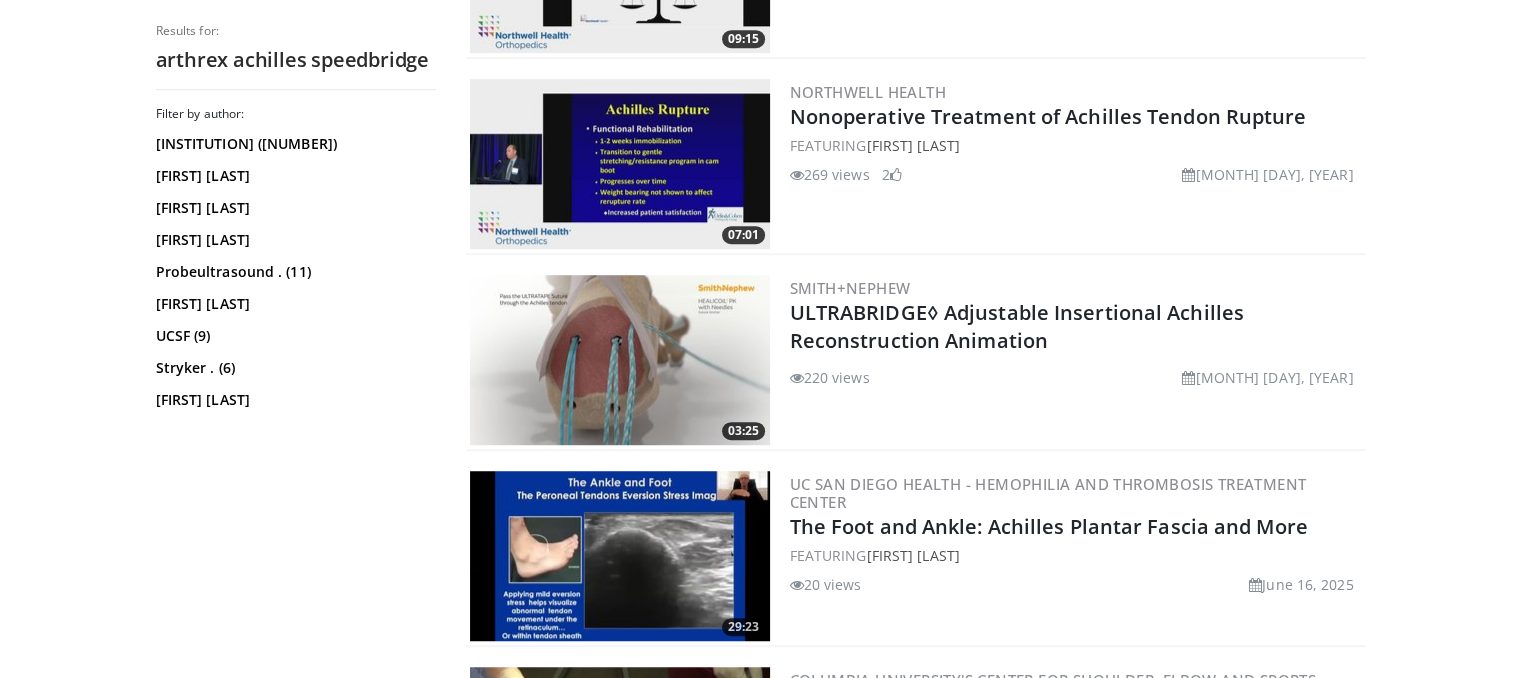 scroll, scrollTop: 1324, scrollLeft: 0, axis: vertical 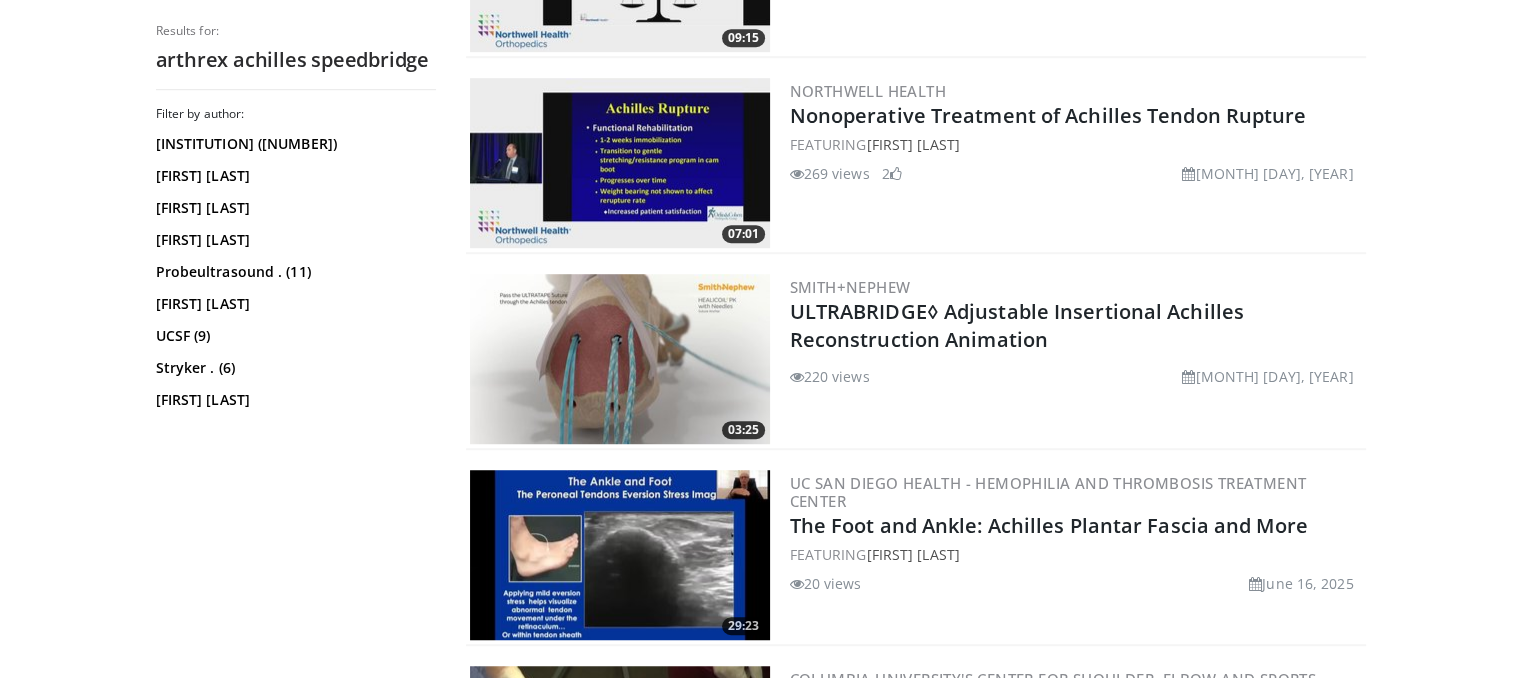 click on "Smith+Nephew
ULTRABRIDGE◊ Adjustable Insertional Achilles Reconstruction Animation
220 views
[MONTH] [DAY], [YEAR]" at bounding box center [1076, 359] 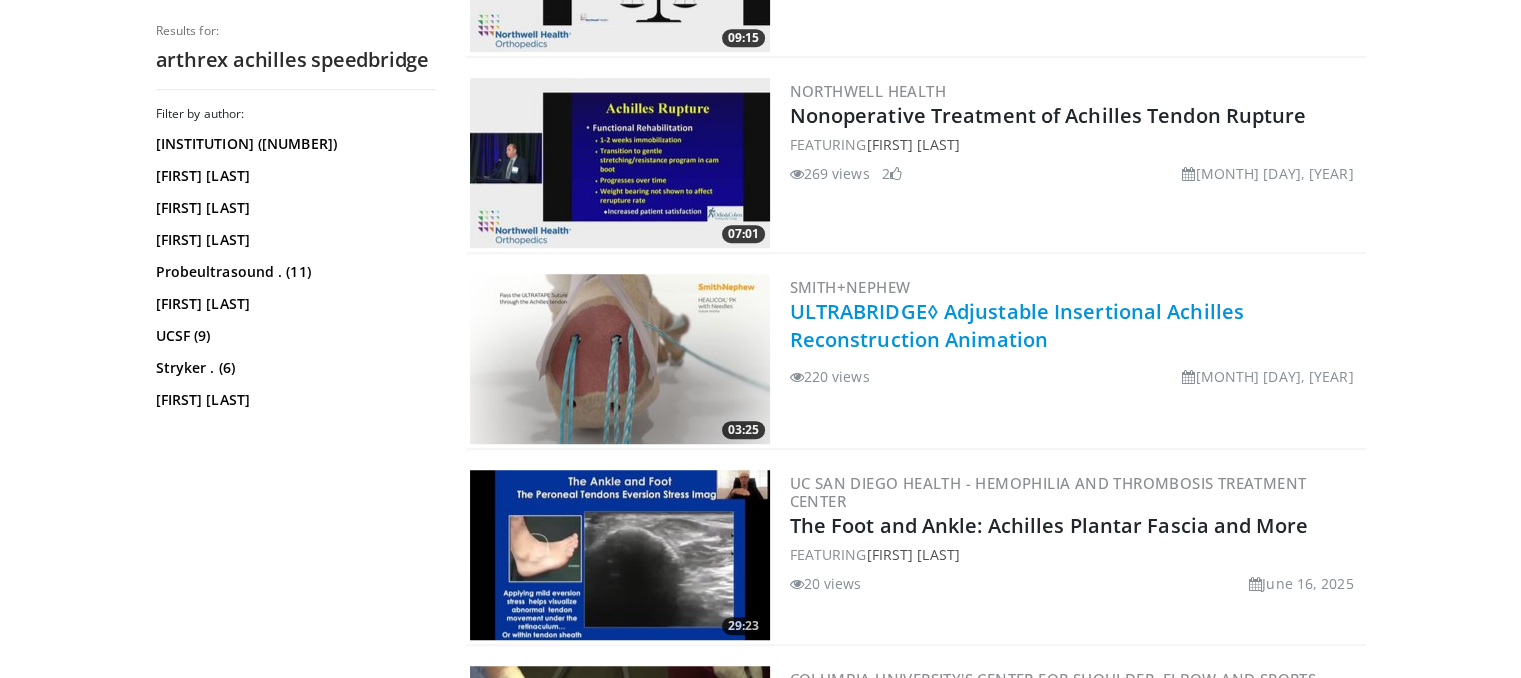 click on "ULTRABRIDGE◊ Adjustable Insertional Achilles Reconstruction Animation" at bounding box center [1017, 325] 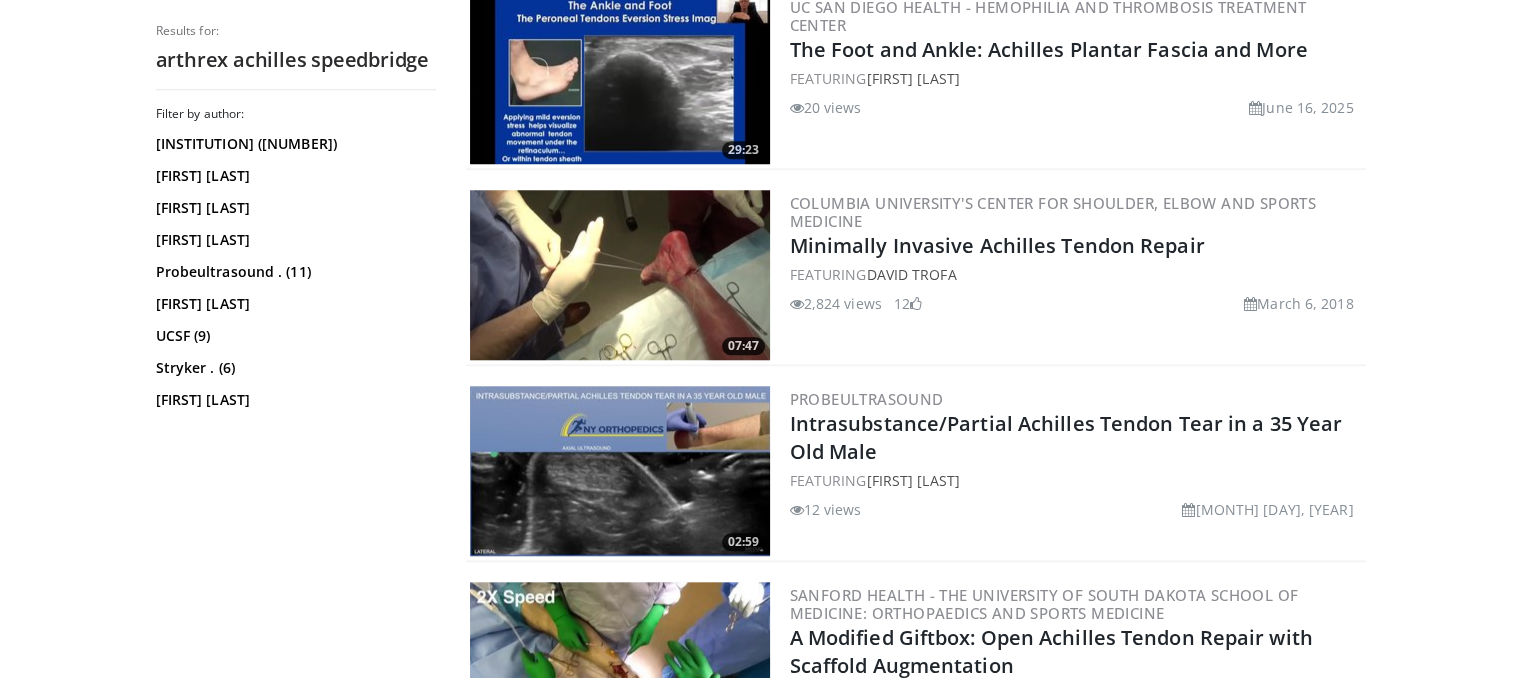 scroll, scrollTop: 1800, scrollLeft: 0, axis: vertical 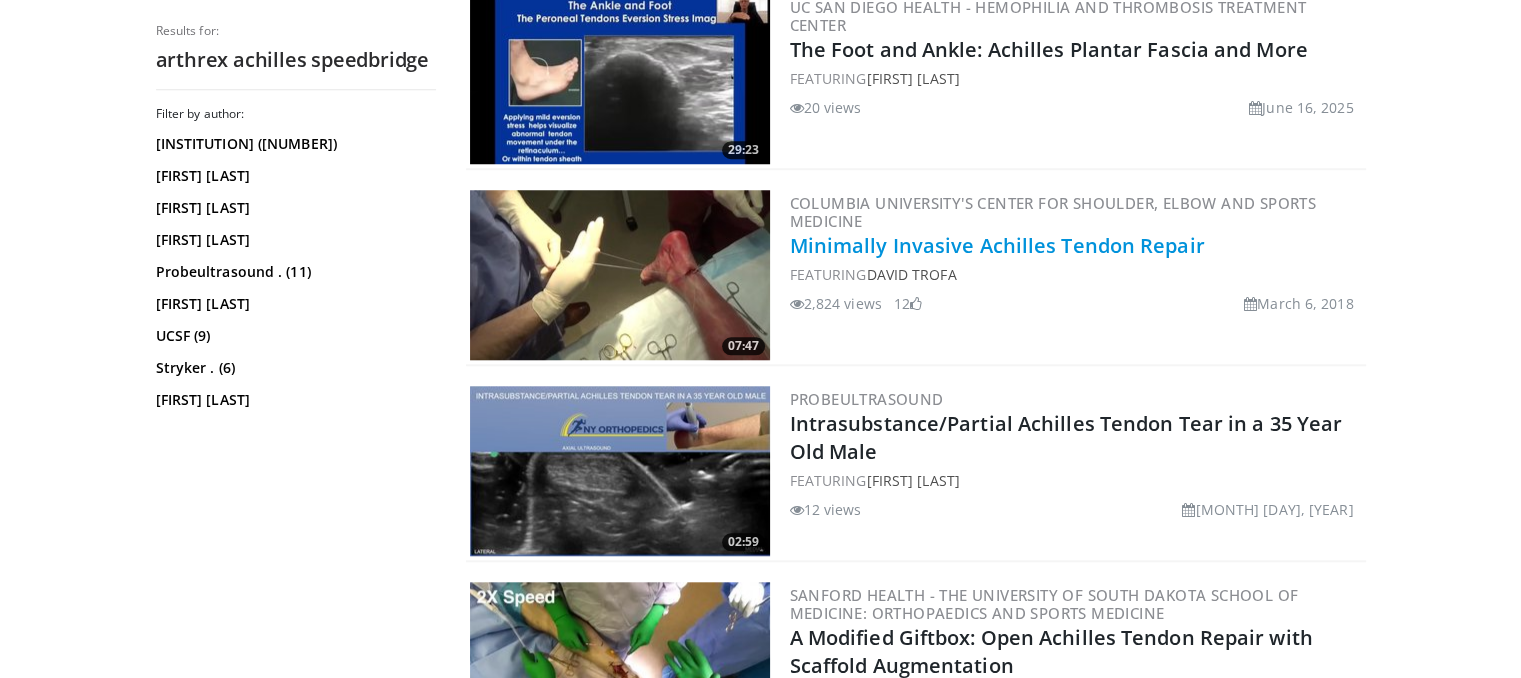 click on "Minimally Invasive Achilles Tendon Repair" at bounding box center [997, 245] 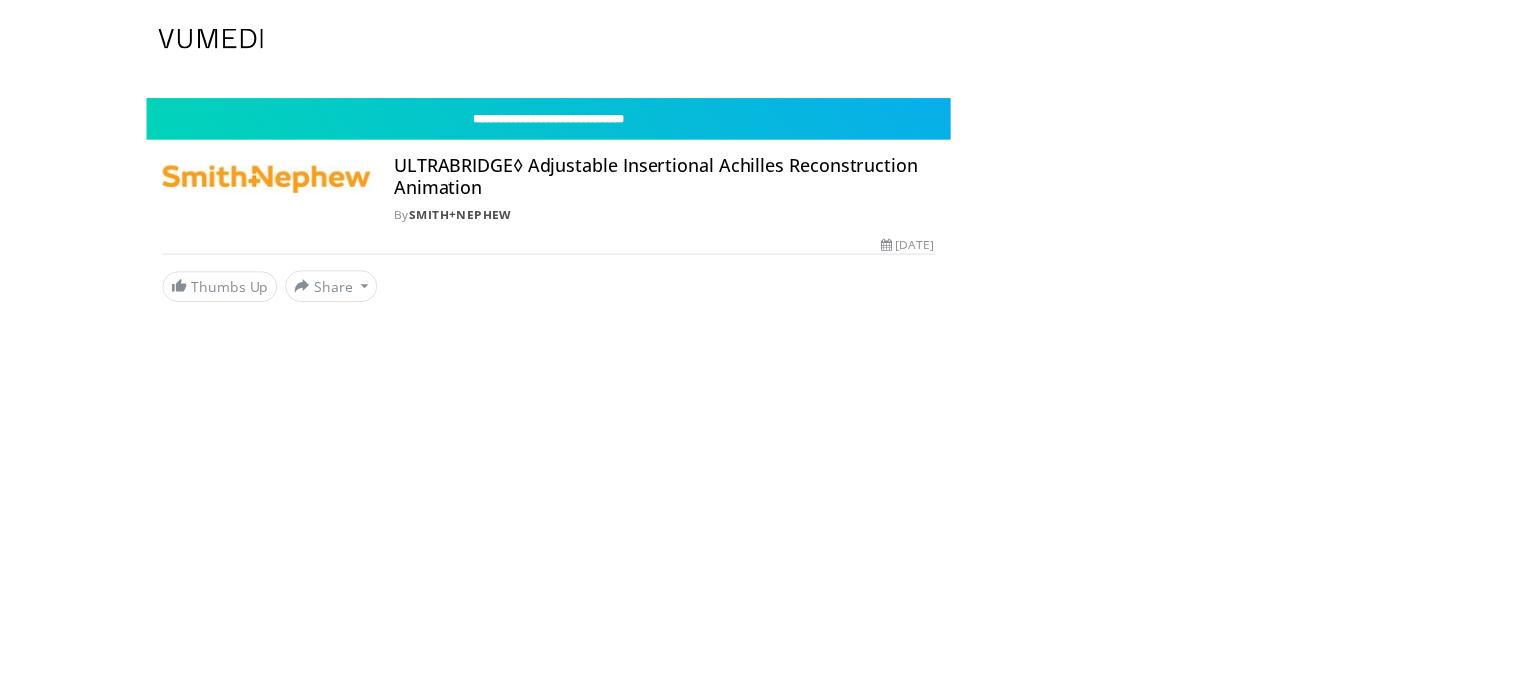 scroll, scrollTop: 0, scrollLeft: 0, axis: both 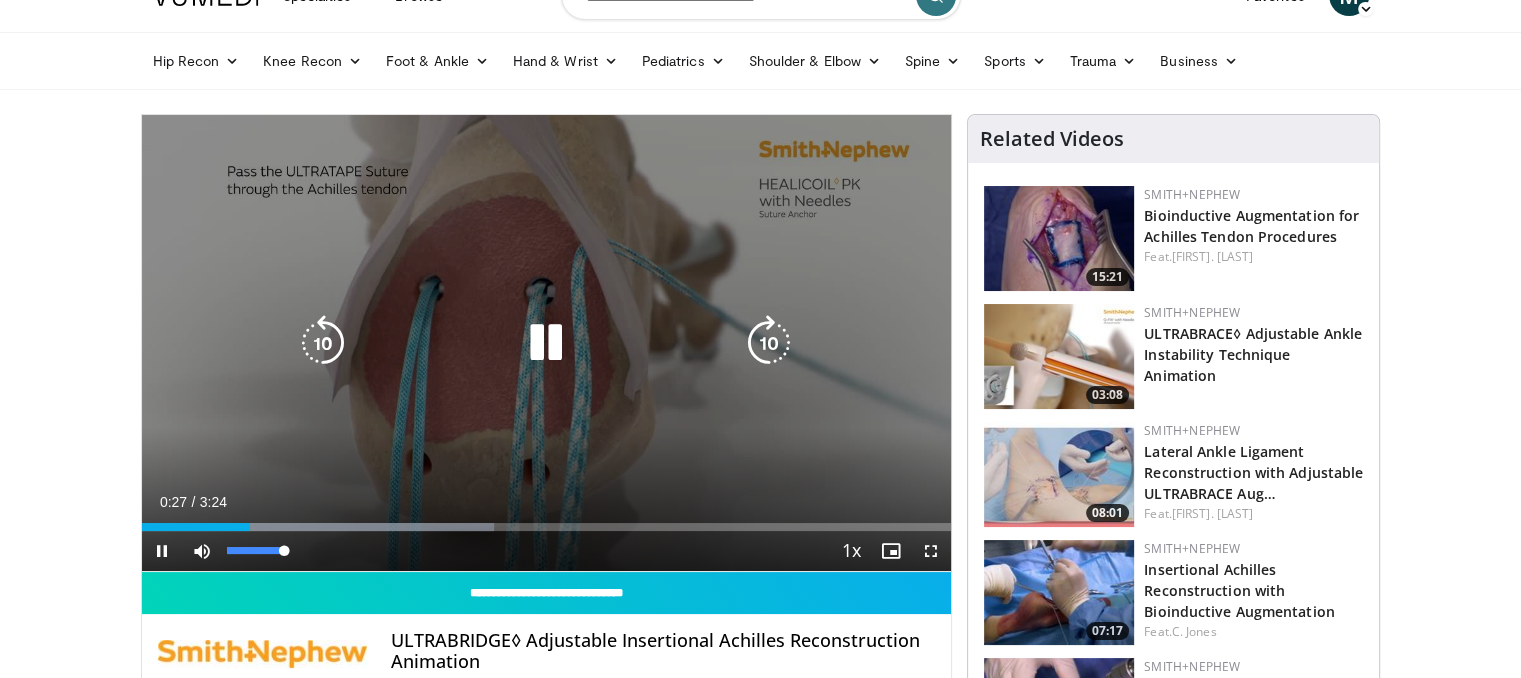 drag, startPoint x: 287, startPoint y: 545, endPoint x: 472, endPoint y: 567, distance: 186.30351 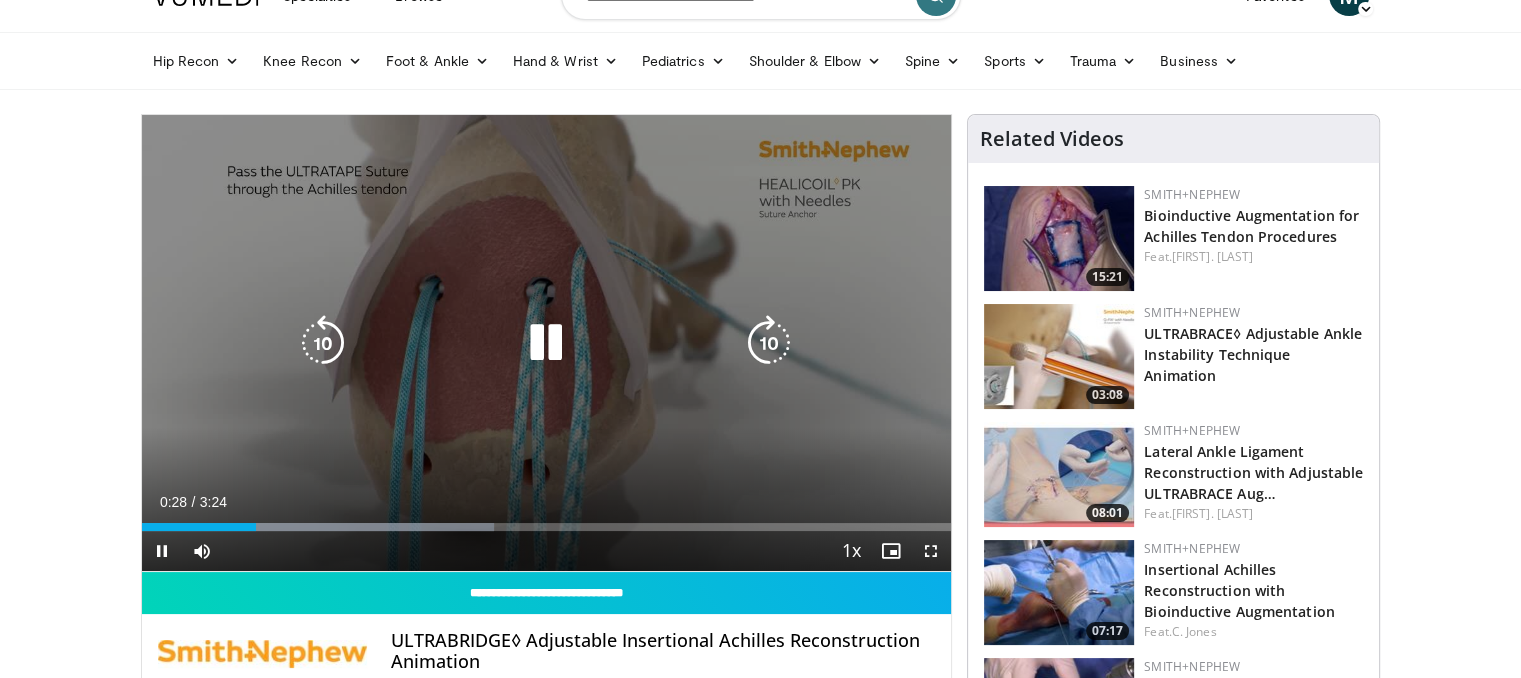click at bounding box center (546, 343) 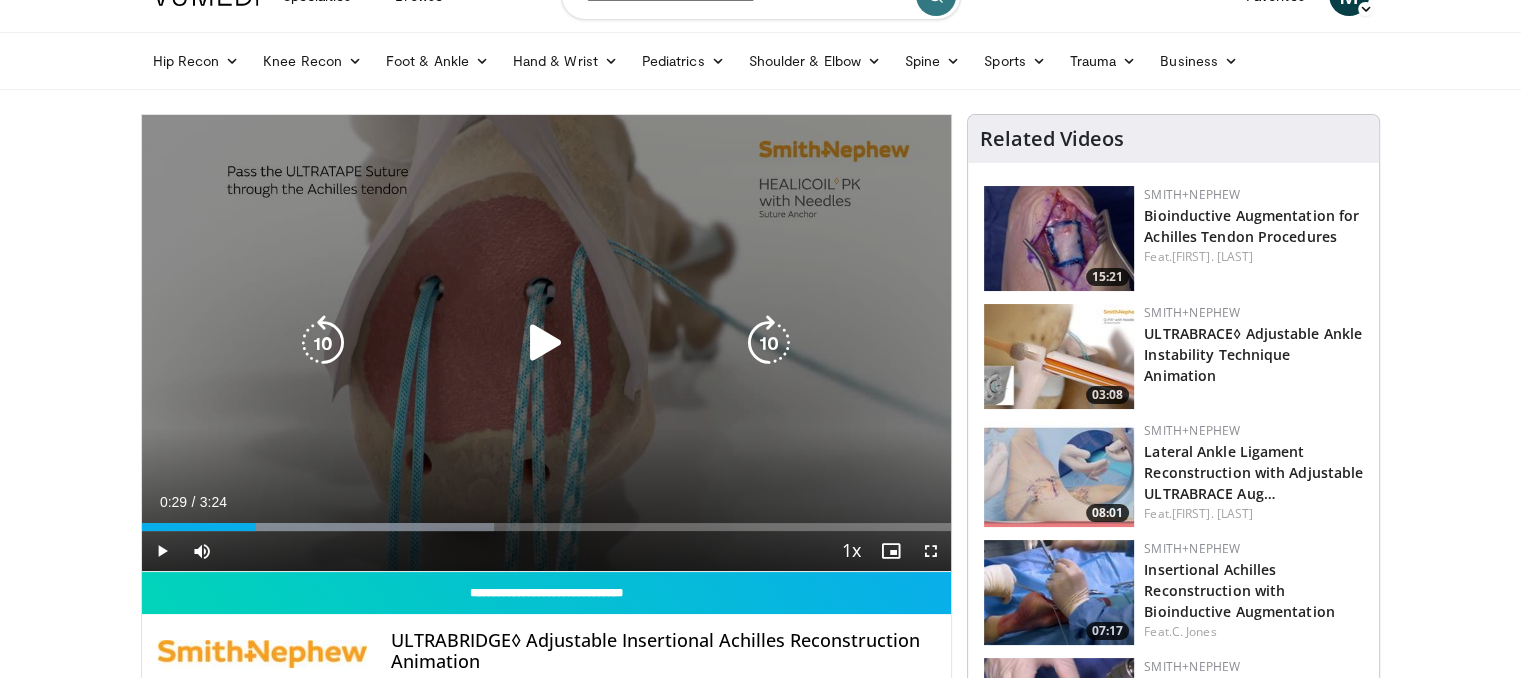 click on "10 seconds
Tap to unmute" at bounding box center [547, 343] 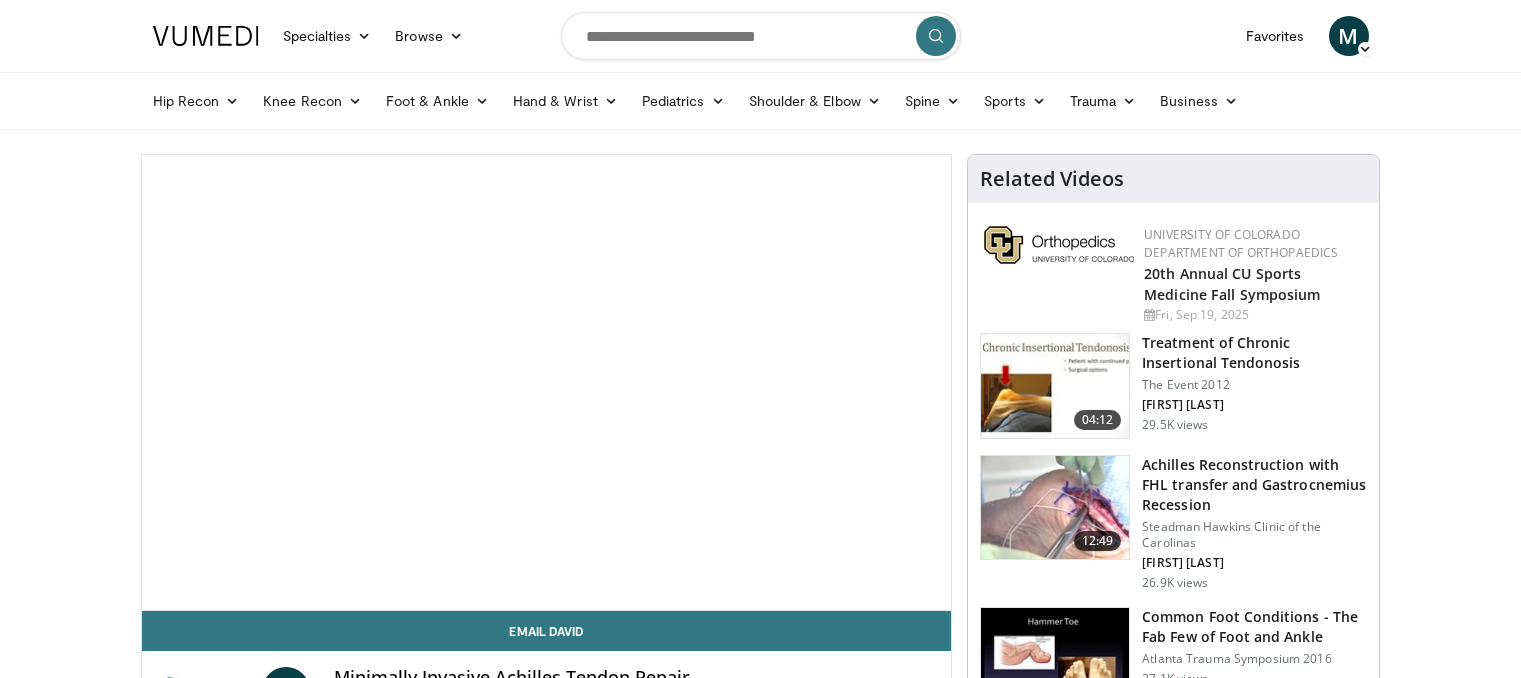 scroll, scrollTop: 0, scrollLeft: 0, axis: both 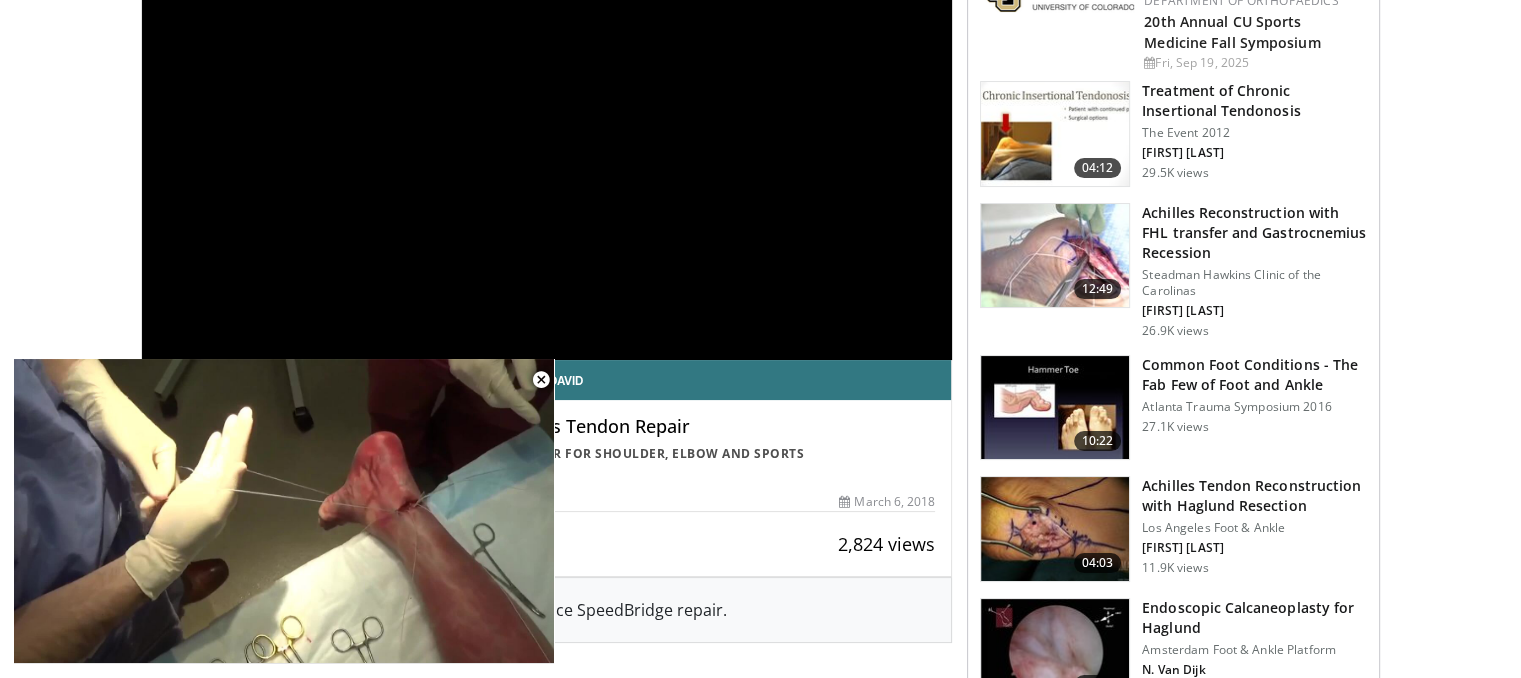 click on "Achilles Tendon Reconstruction with Haglund Resection" at bounding box center (1254, 496) 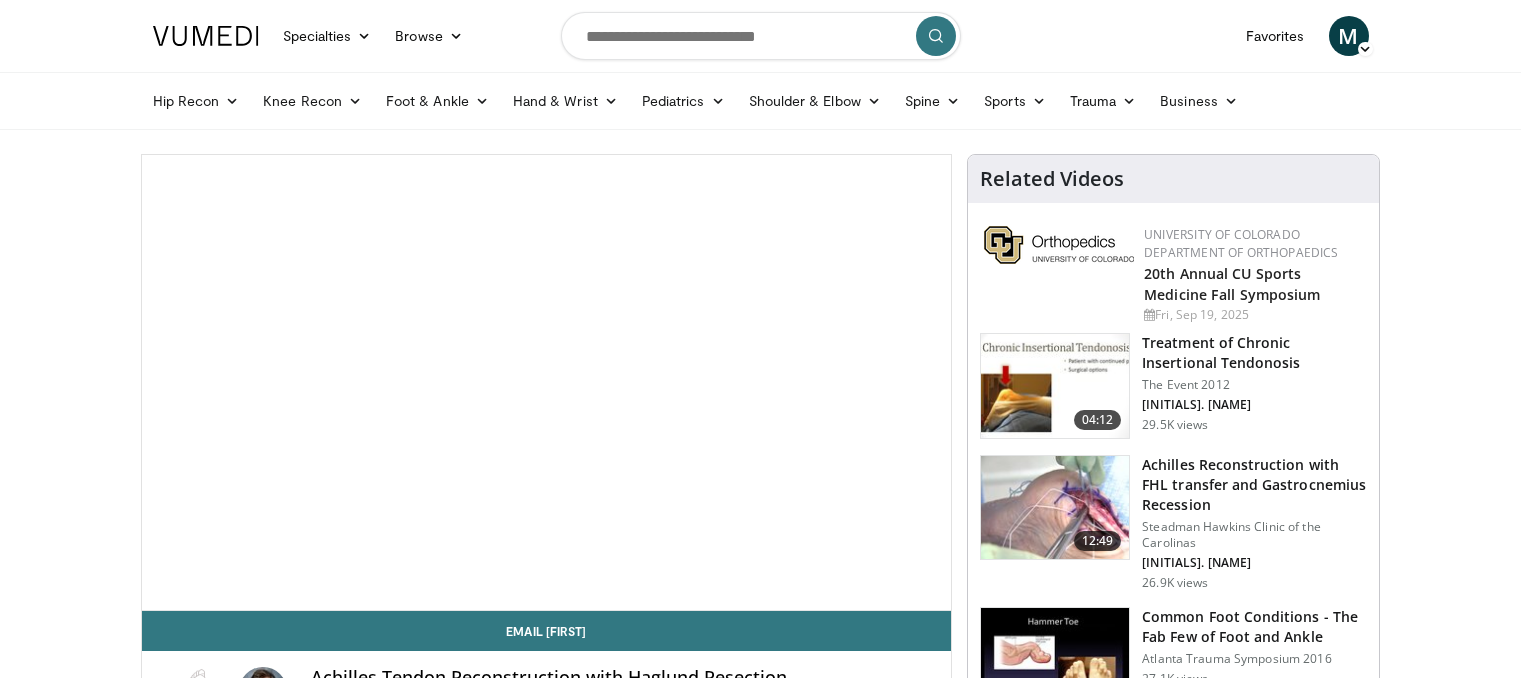 scroll, scrollTop: 0, scrollLeft: 0, axis: both 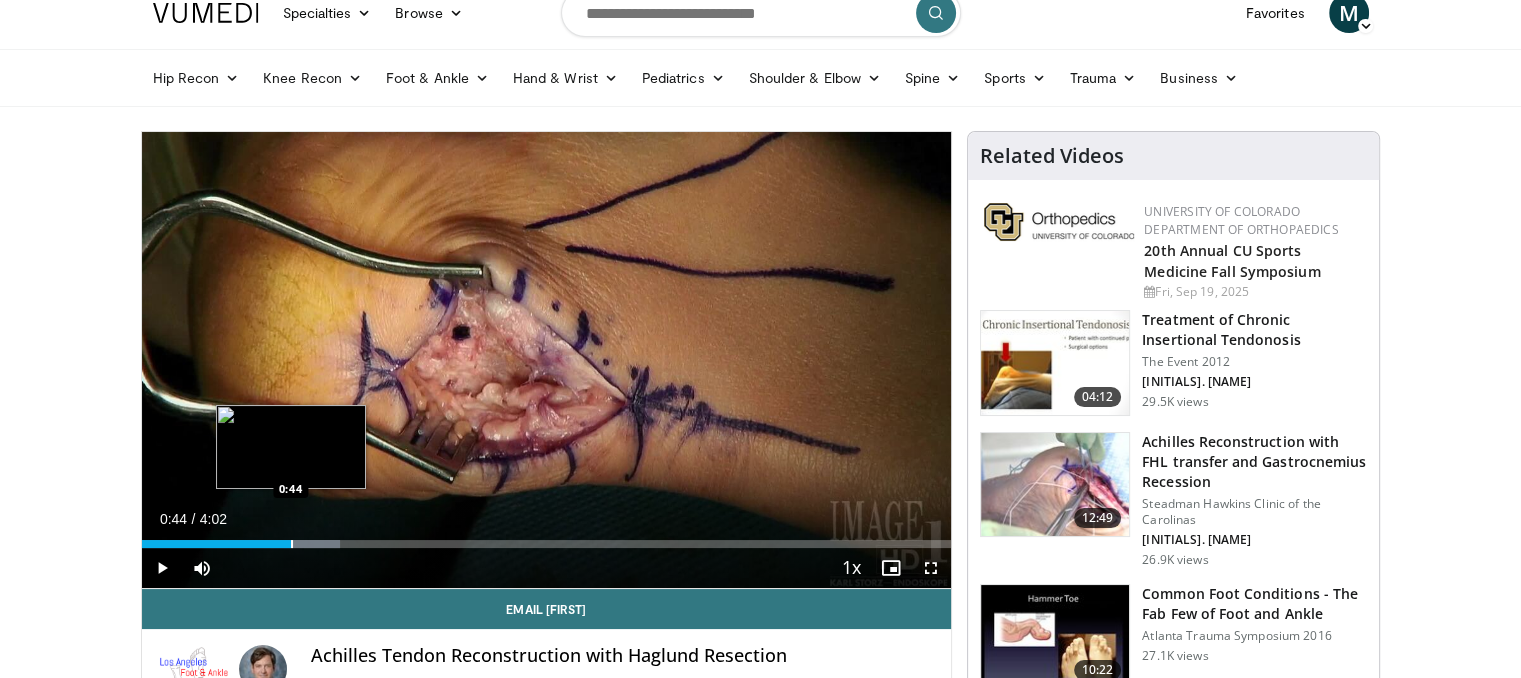 click on "Loaded :  24.54% 0:12 0:44" at bounding box center [547, 538] 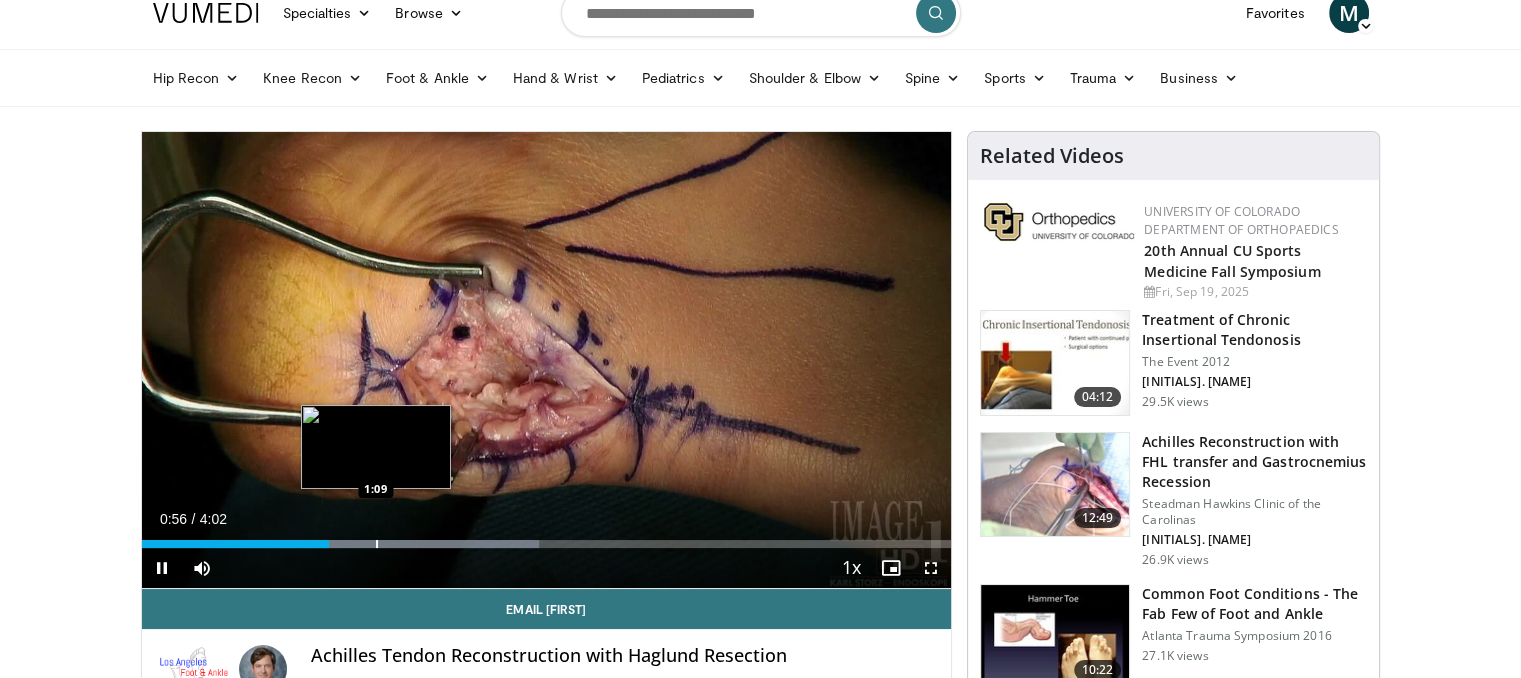click on "Loaded :  49.11% 0:56 1:09" at bounding box center (547, 538) 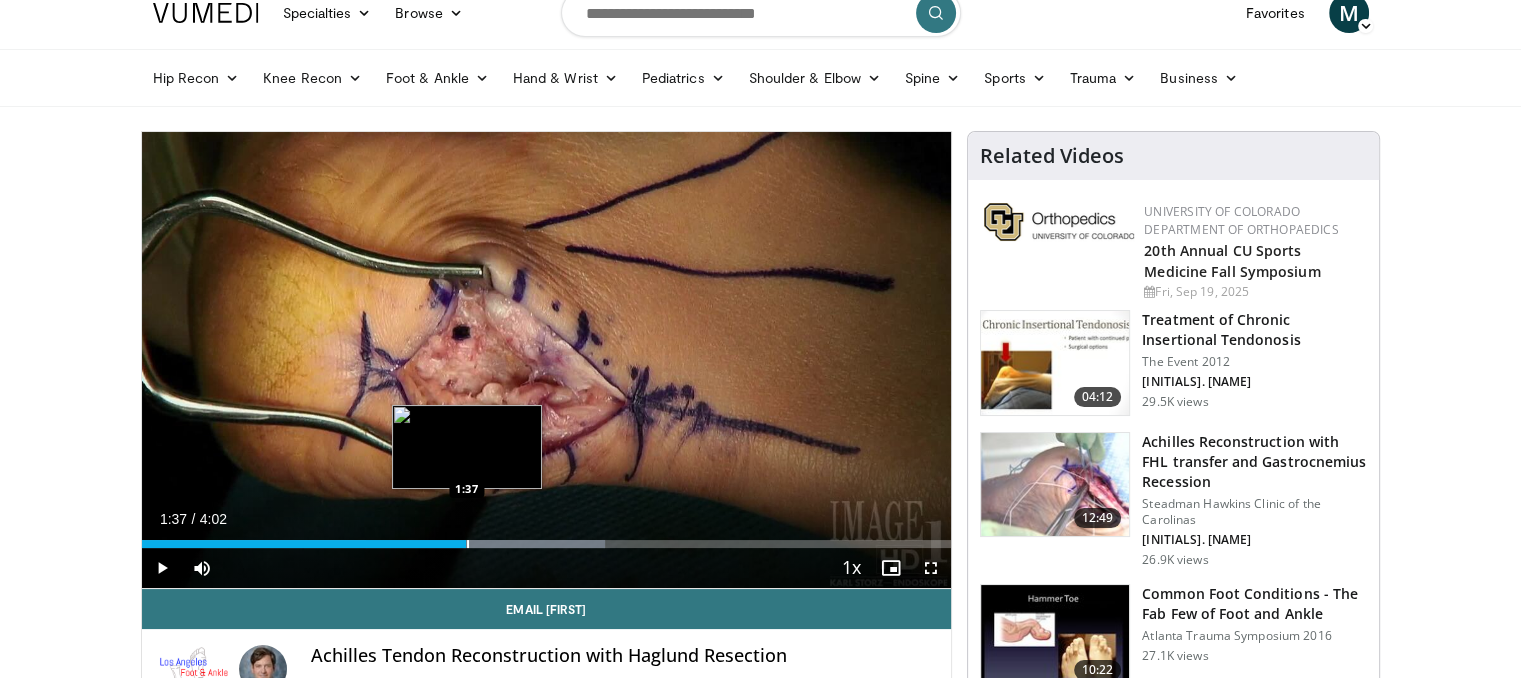 click at bounding box center [468, 544] 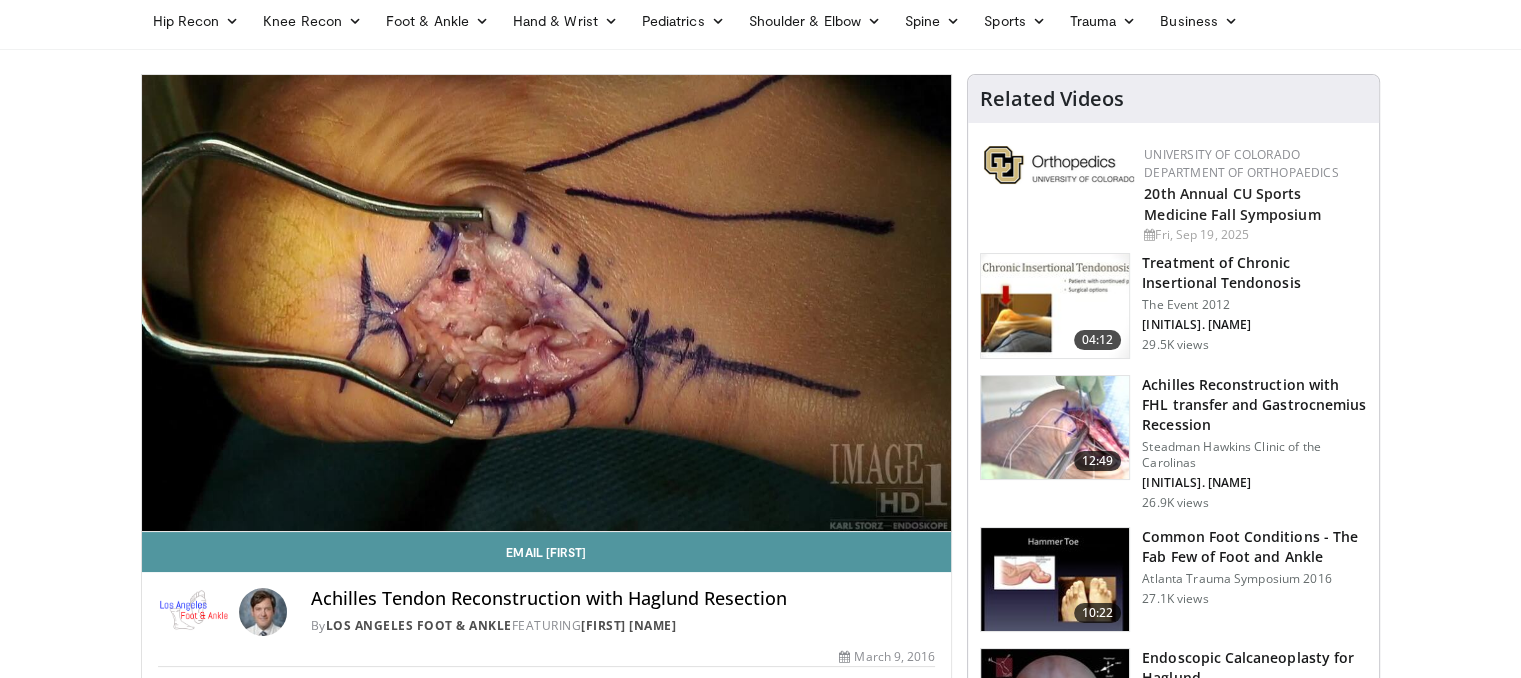 scroll, scrollTop: 82, scrollLeft: 0, axis: vertical 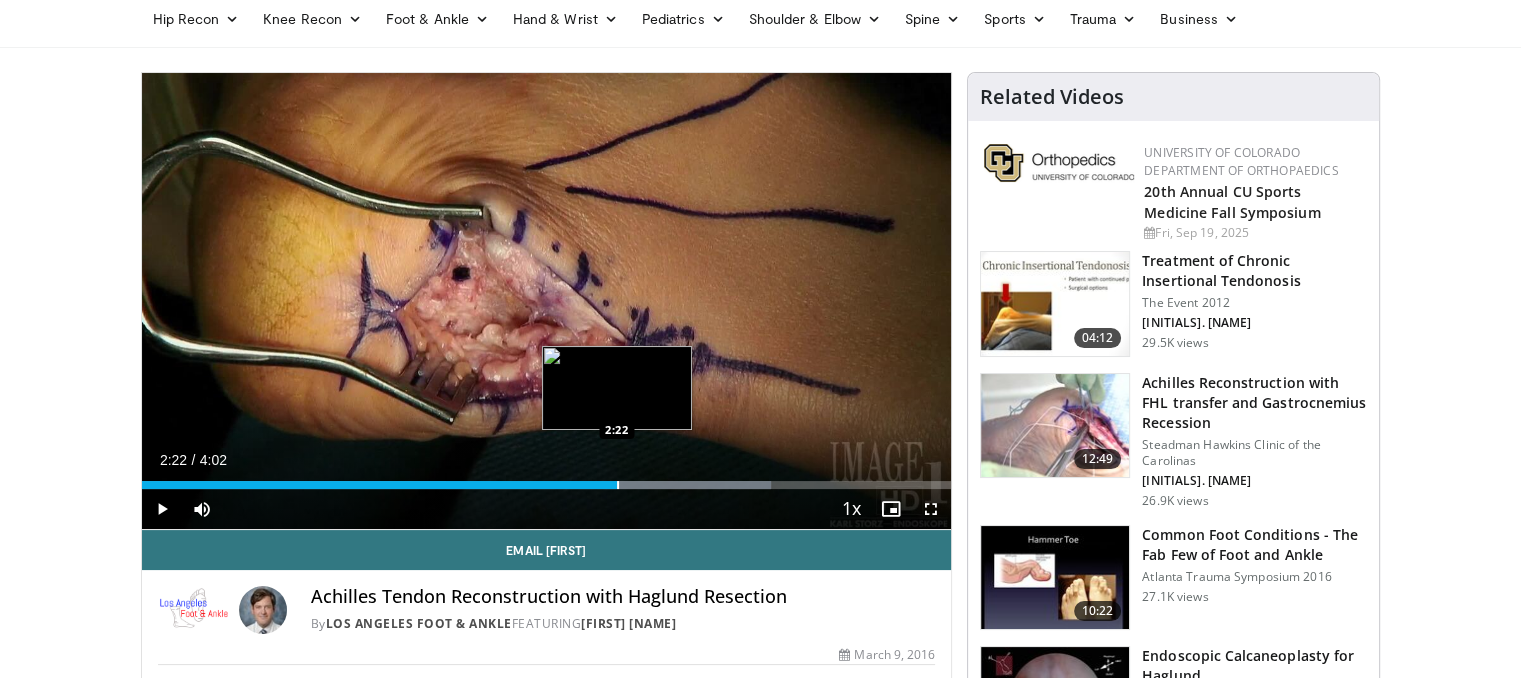 click at bounding box center (618, 485) 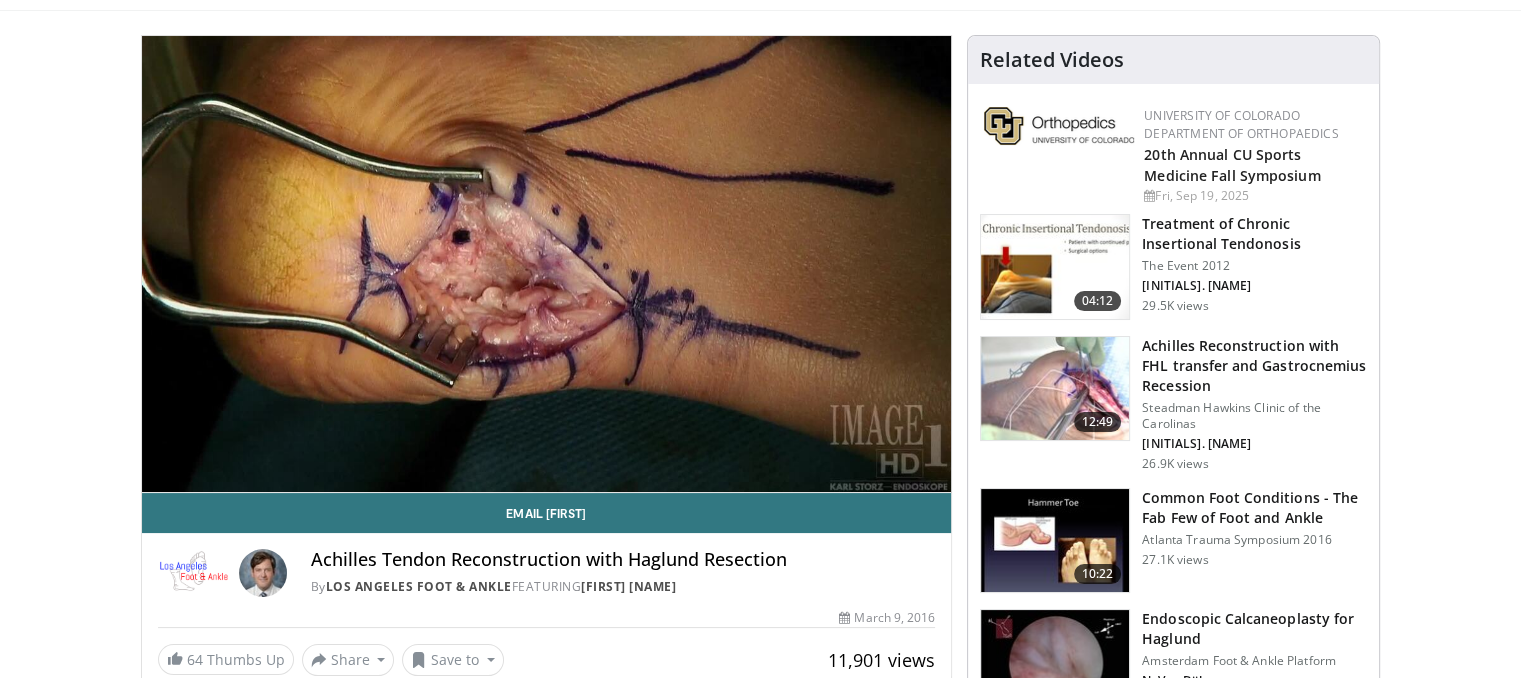 scroll, scrollTop: 118, scrollLeft: 0, axis: vertical 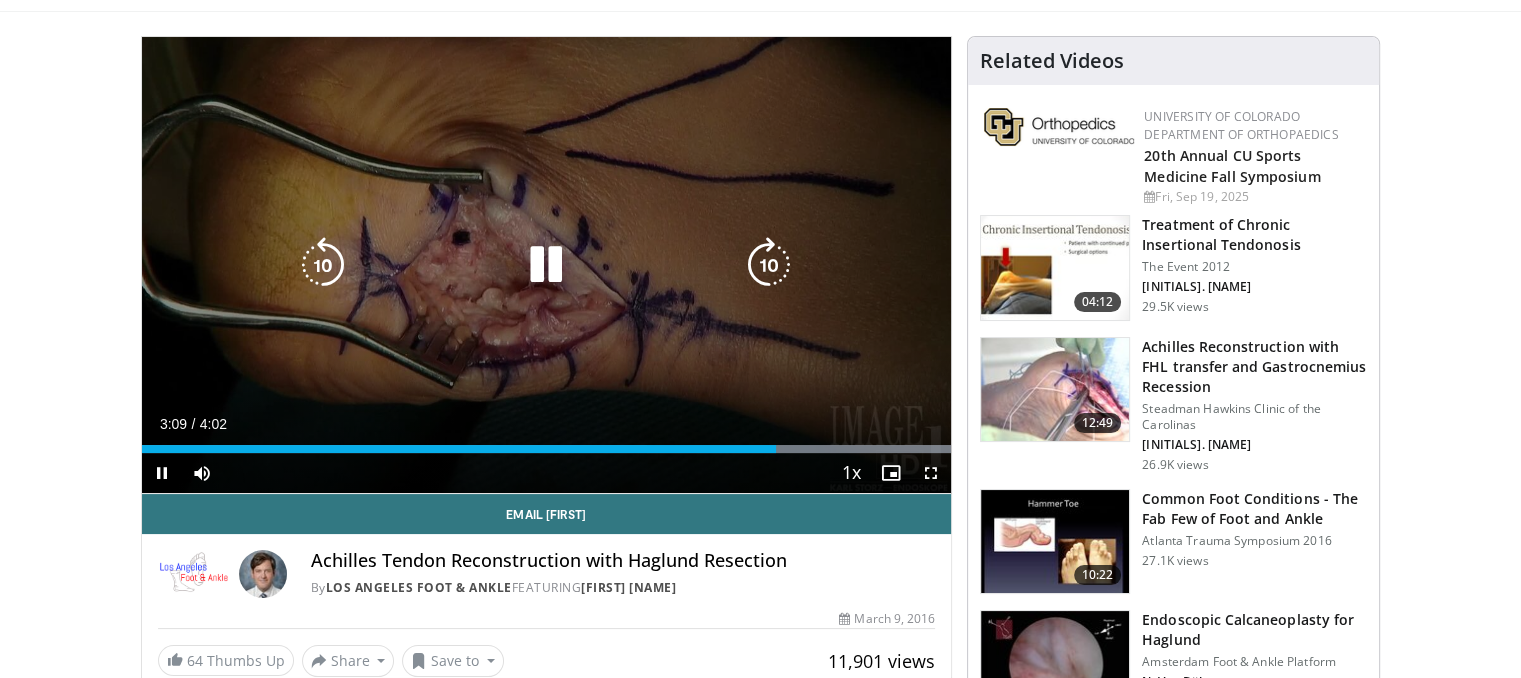 click on "10 seconds
Tap to unmute" at bounding box center [547, 265] 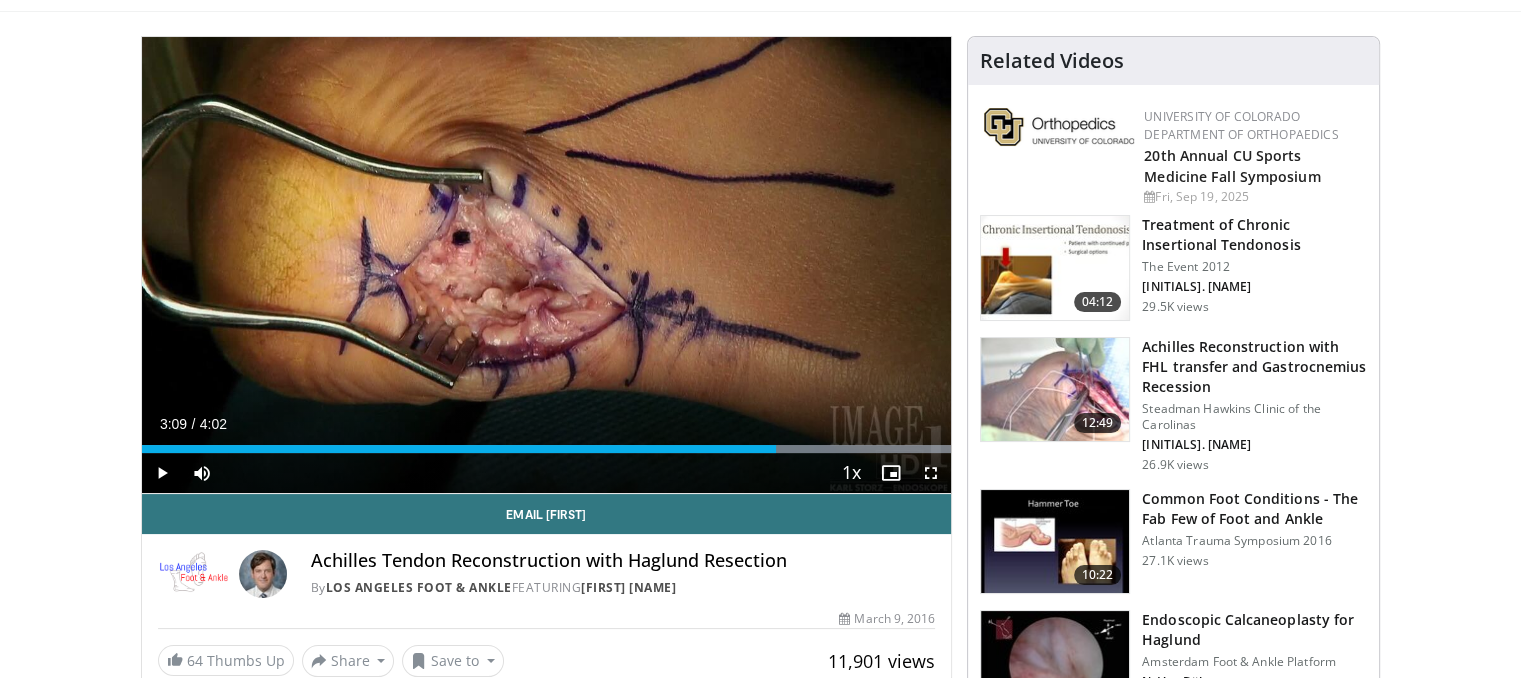 scroll, scrollTop: 0, scrollLeft: 0, axis: both 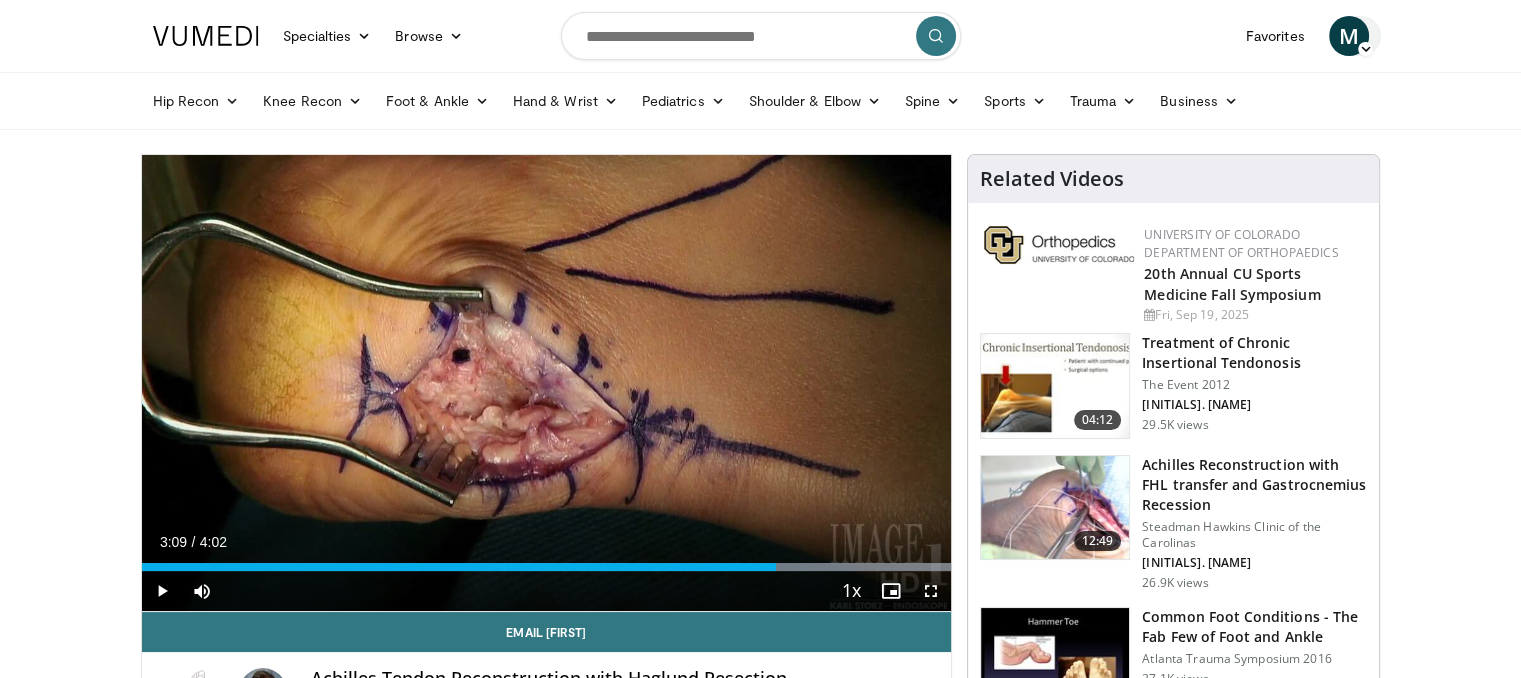 click on "M" at bounding box center [1349, 36] 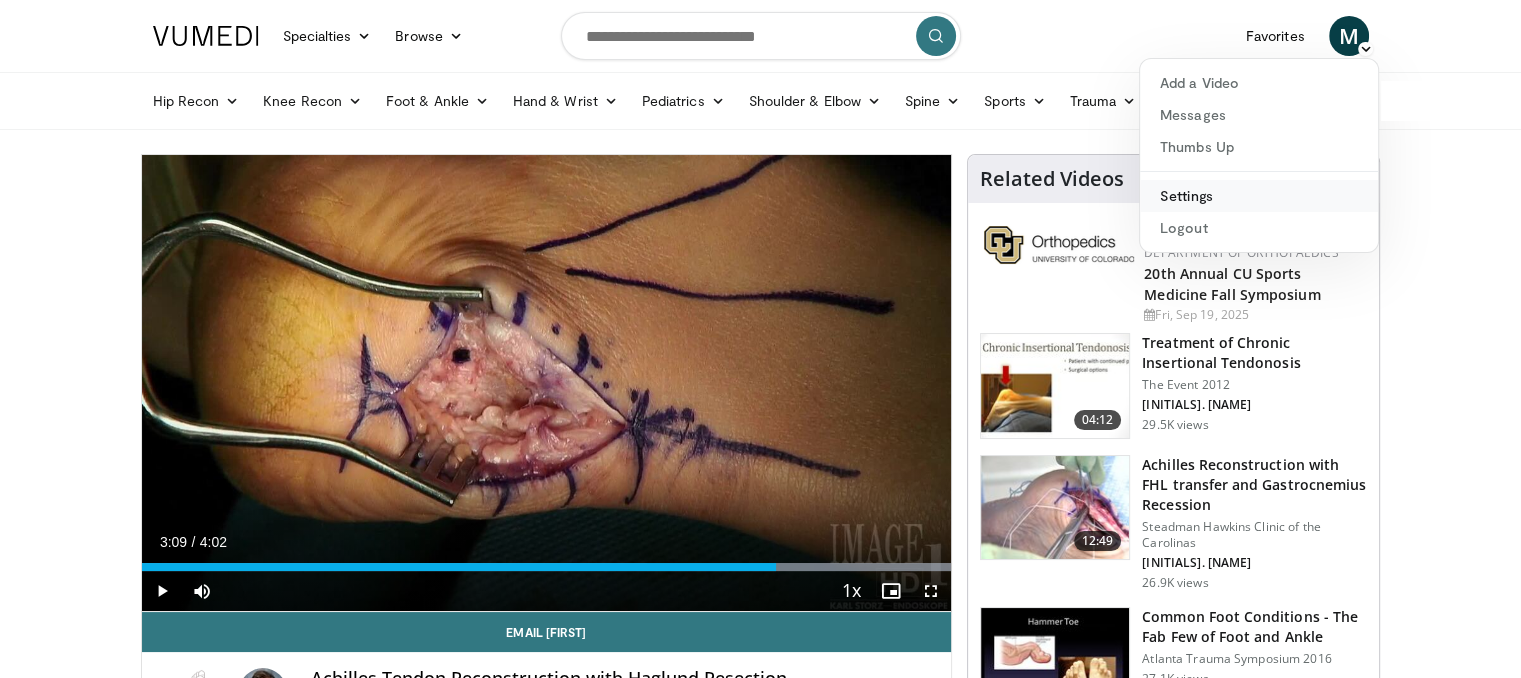 click on "Settings" at bounding box center (1259, 196) 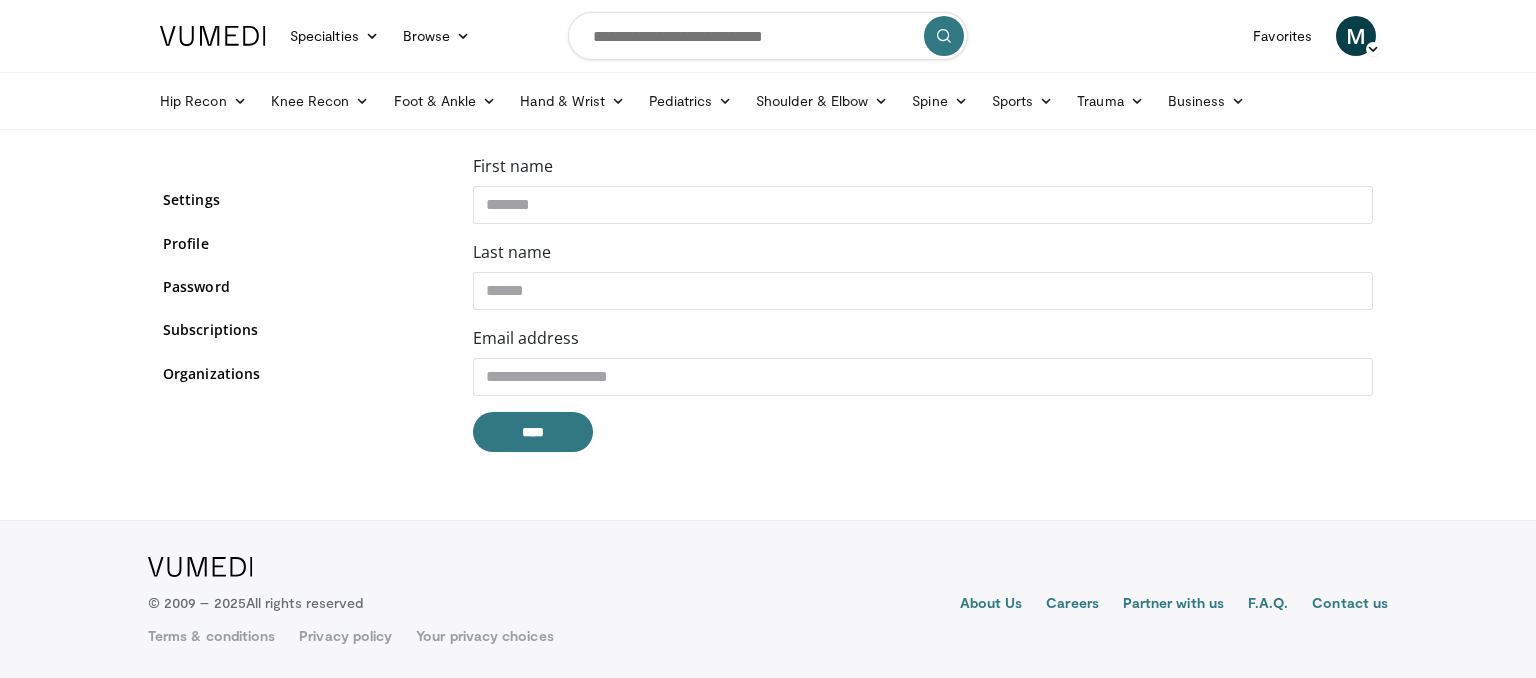 scroll, scrollTop: 0, scrollLeft: 0, axis: both 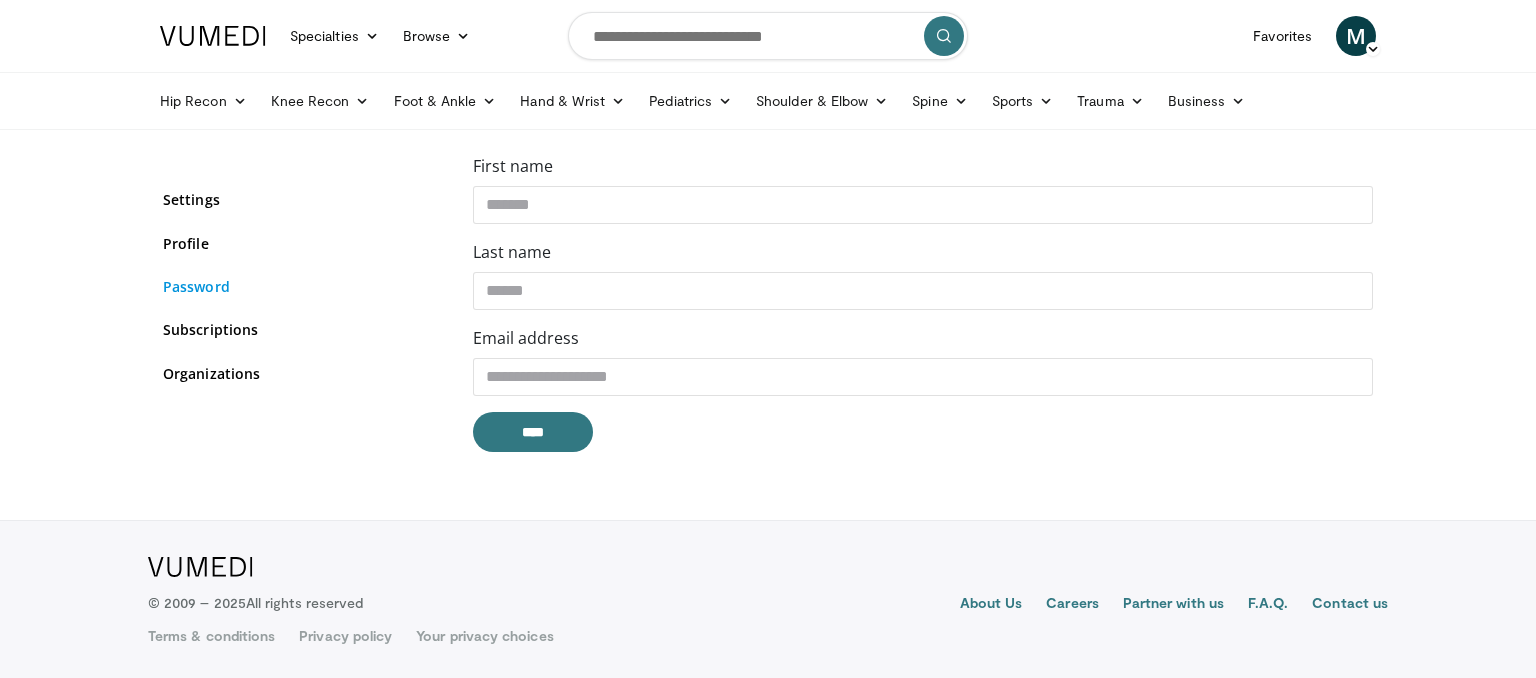 click on "Password" at bounding box center (303, 286) 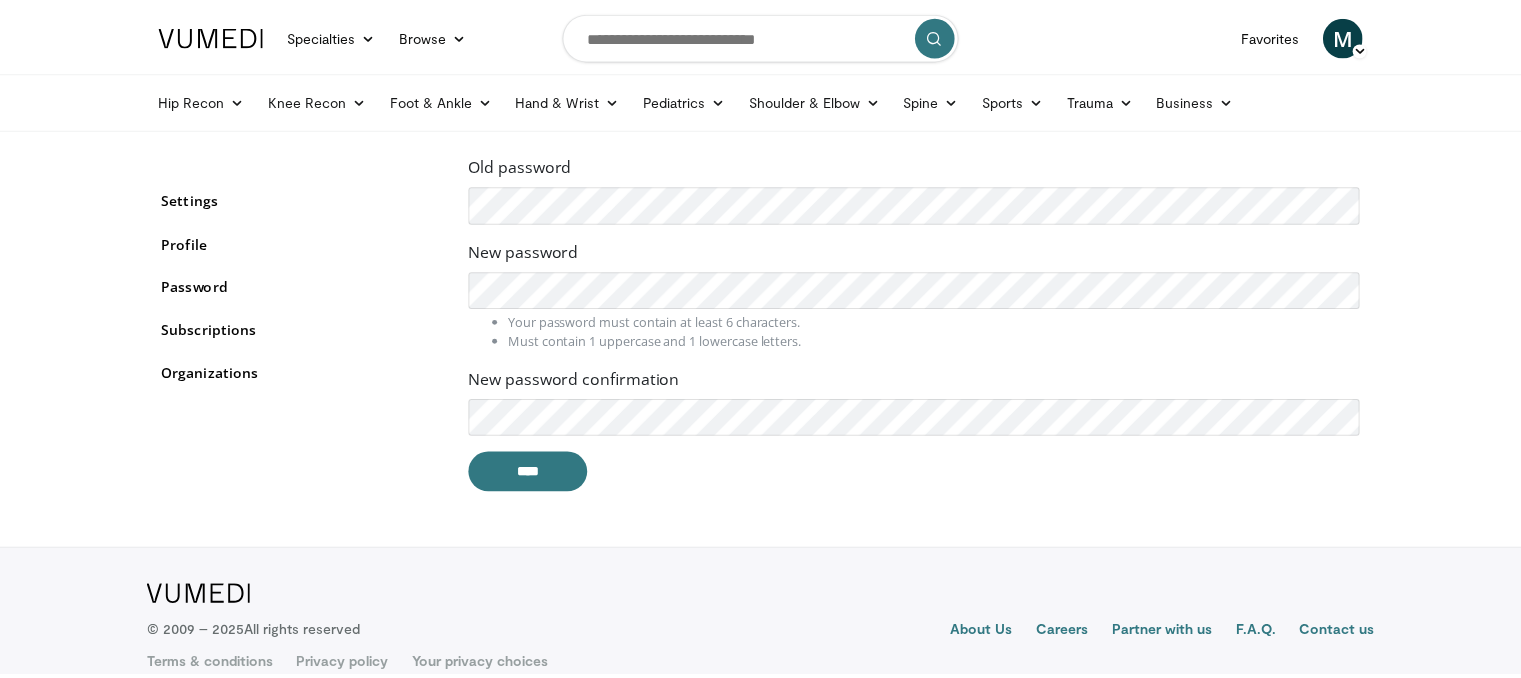 scroll, scrollTop: 0, scrollLeft: 0, axis: both 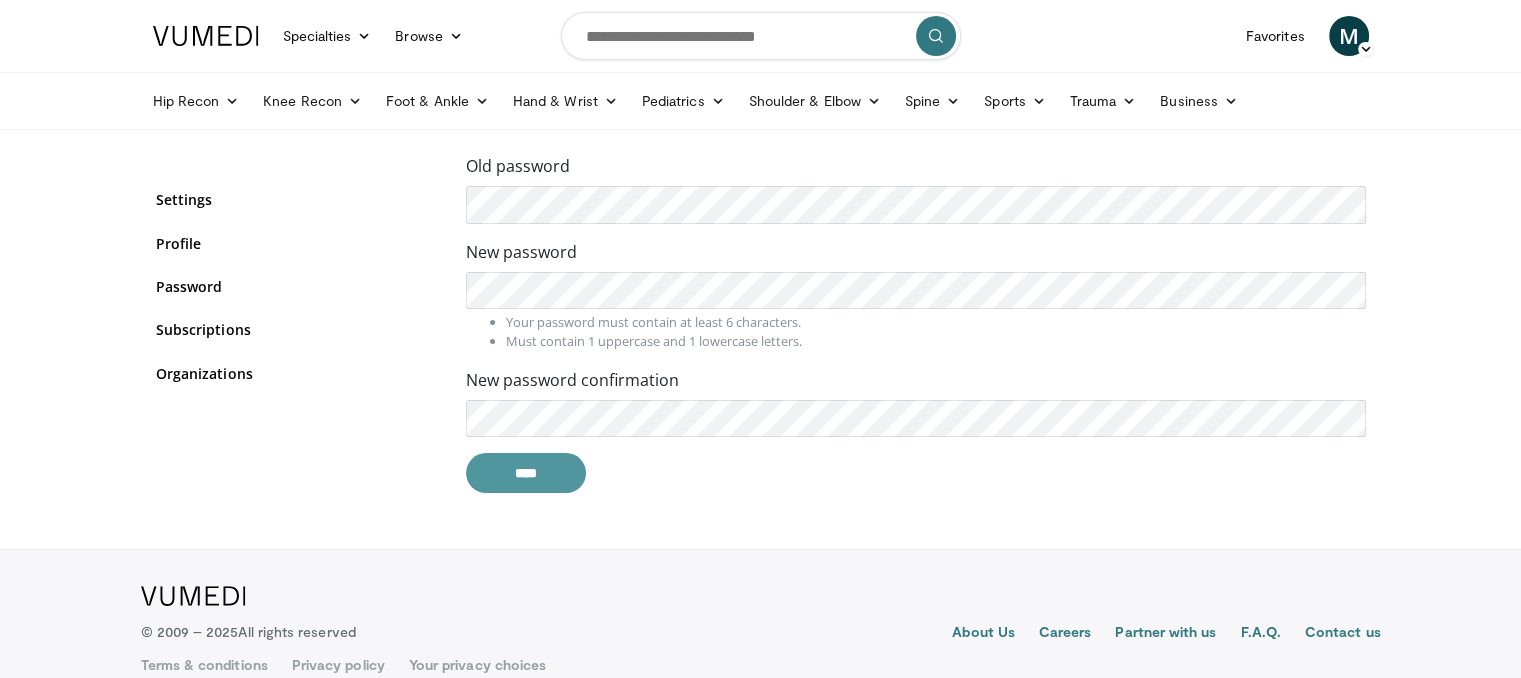 click on "****" at bounding box center (526, 473) 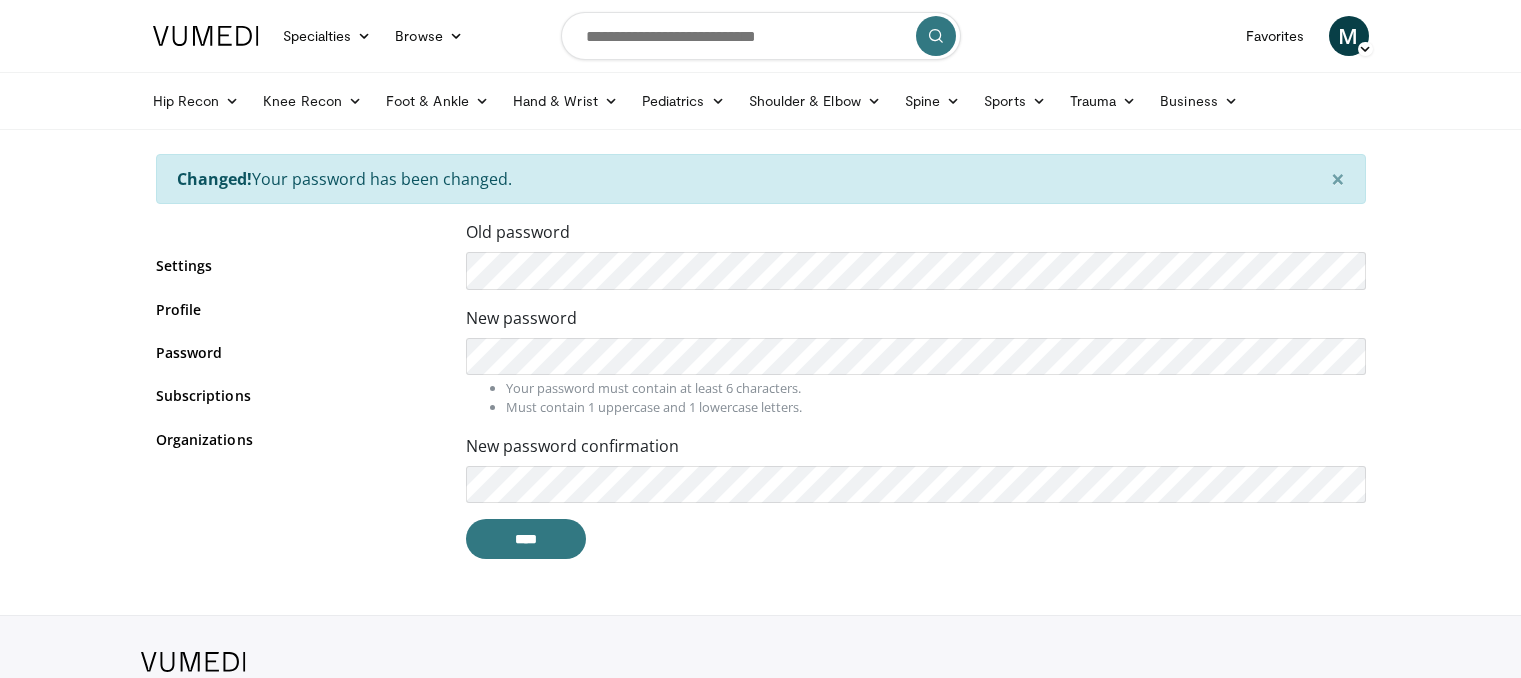 scroll, scrollTop: 0, scrollLeft: 0, axis: both 